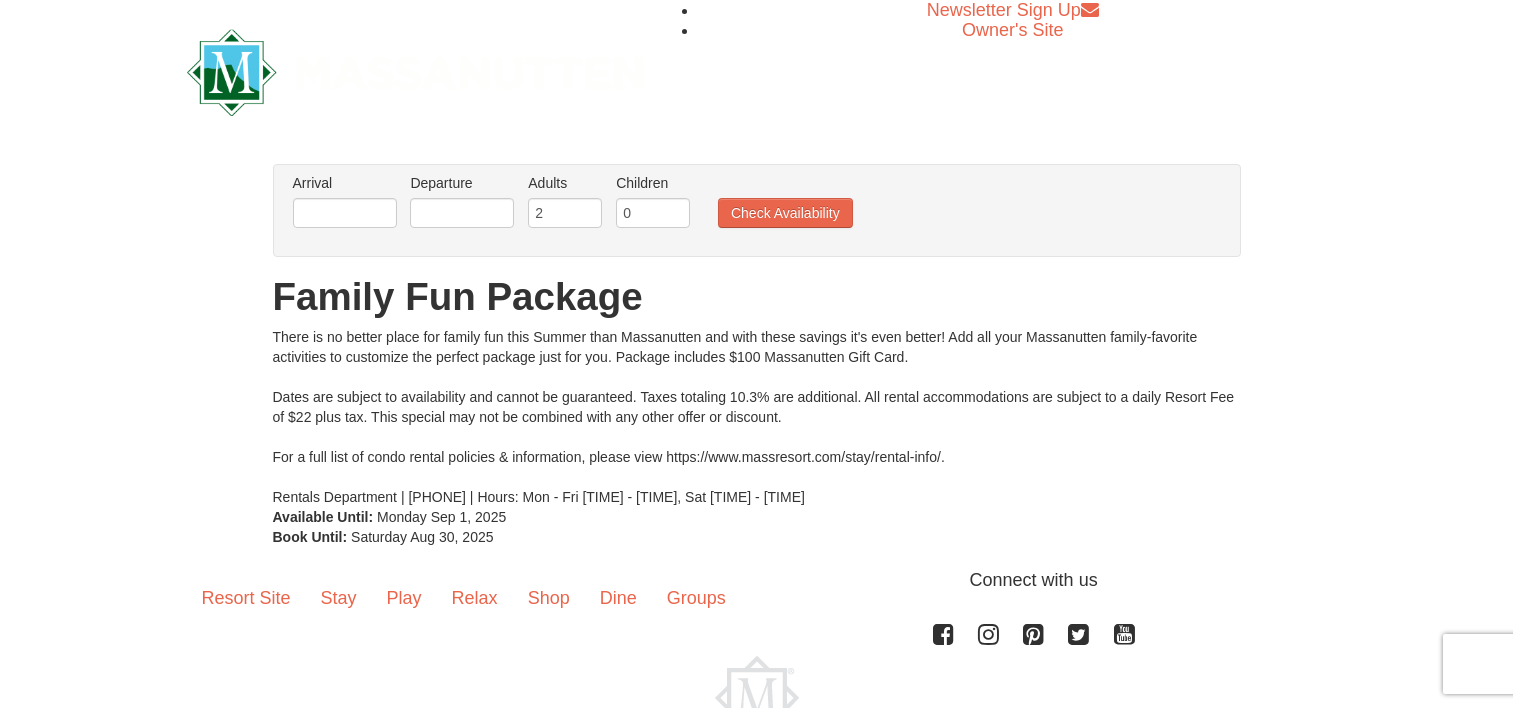 scroll, scrollTop: 0, scrollLeft: 0, axis: both 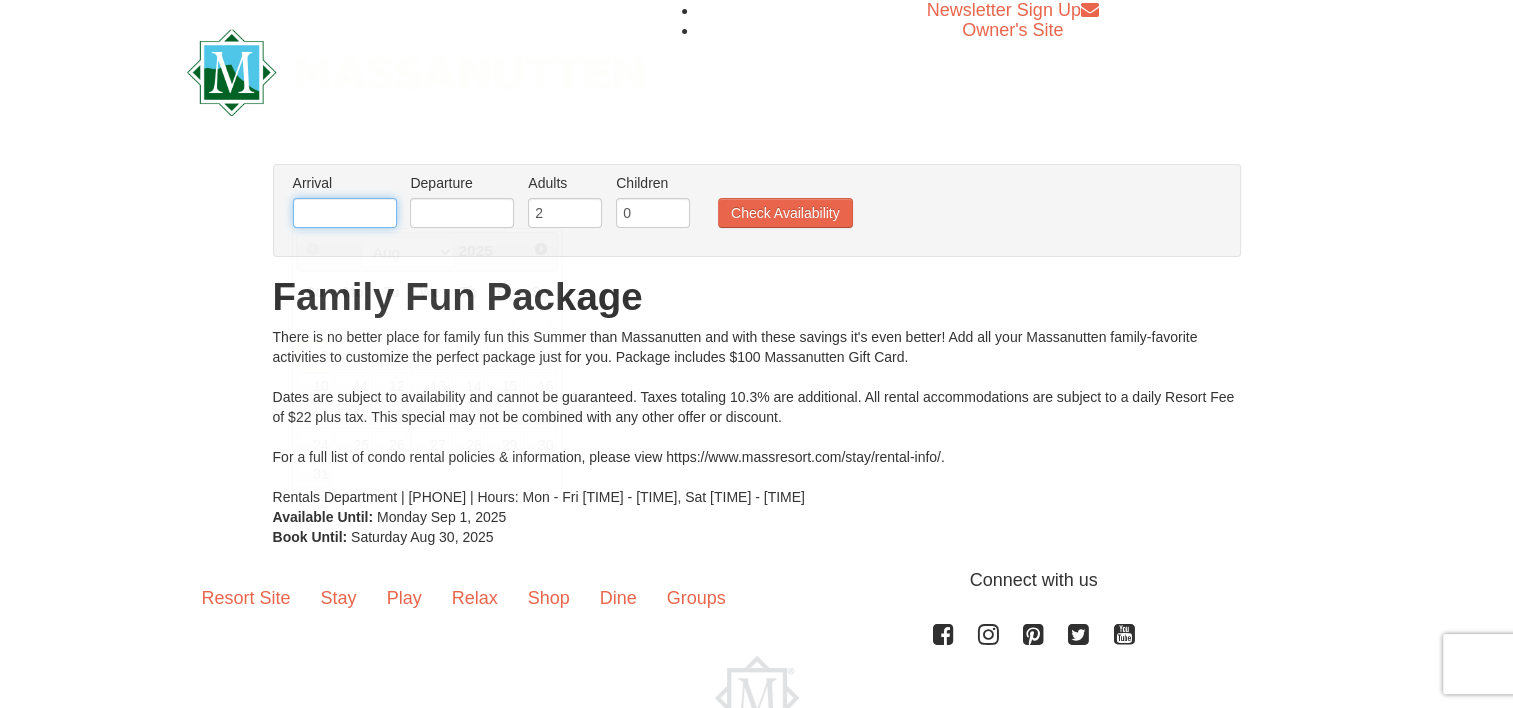 click at bounding box center (345, 213) 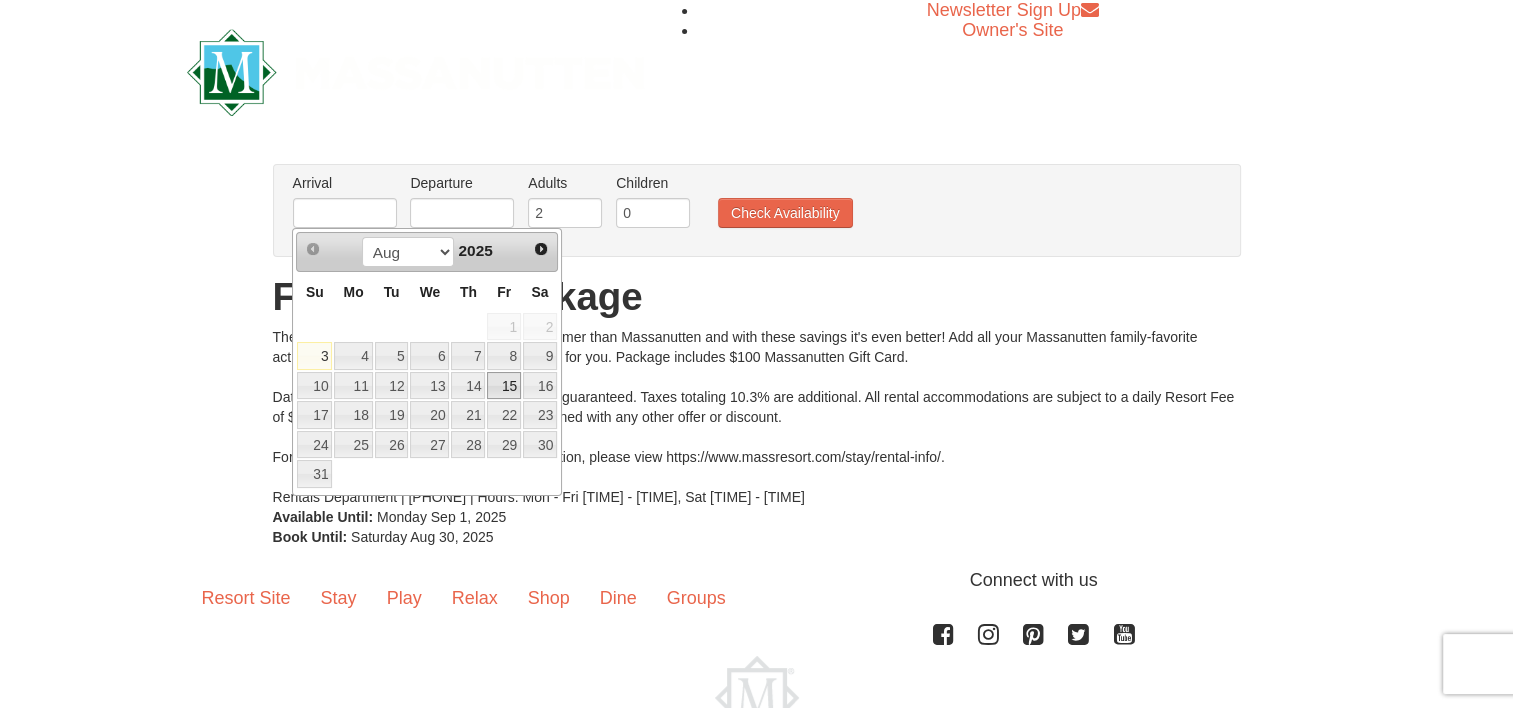 click on "15" at bounding box center [504, 386] 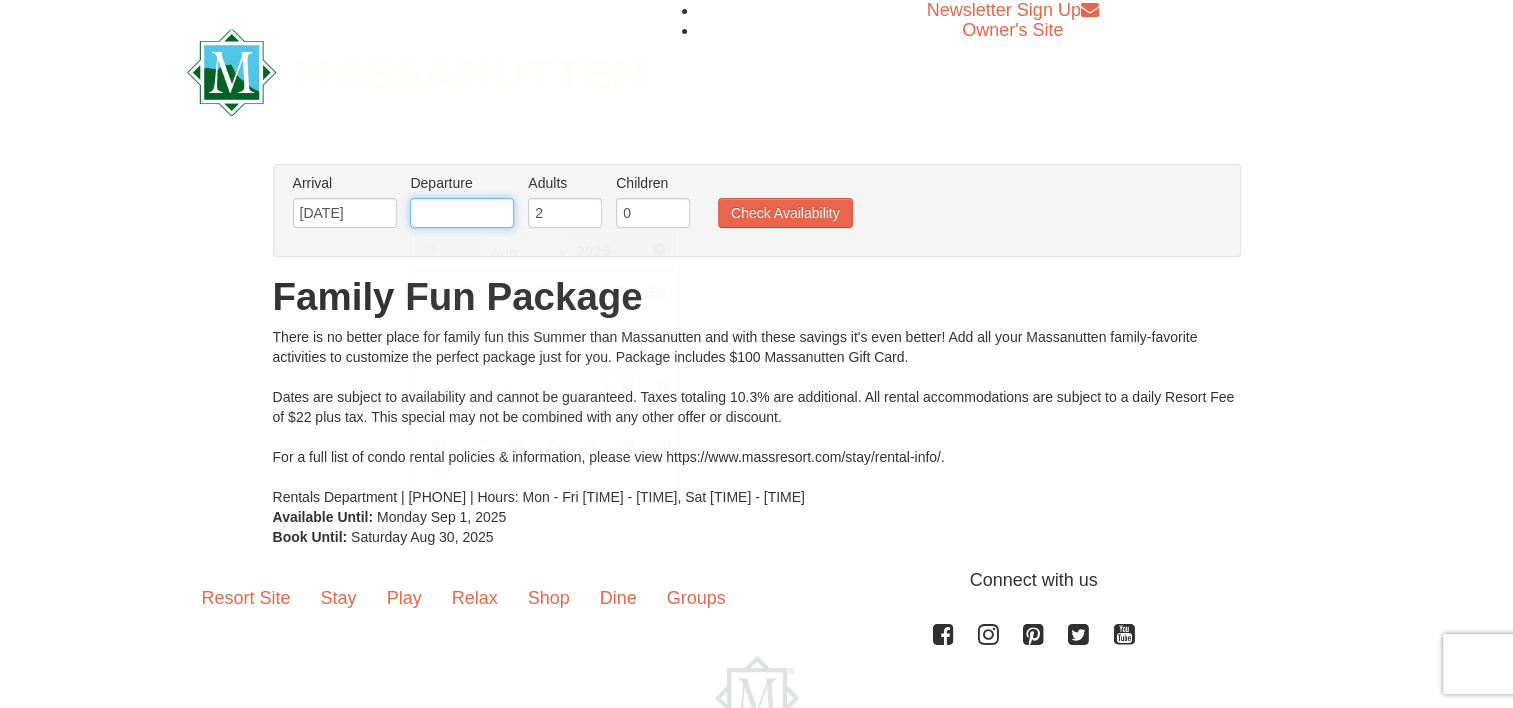click at bounding box center [462, 213] 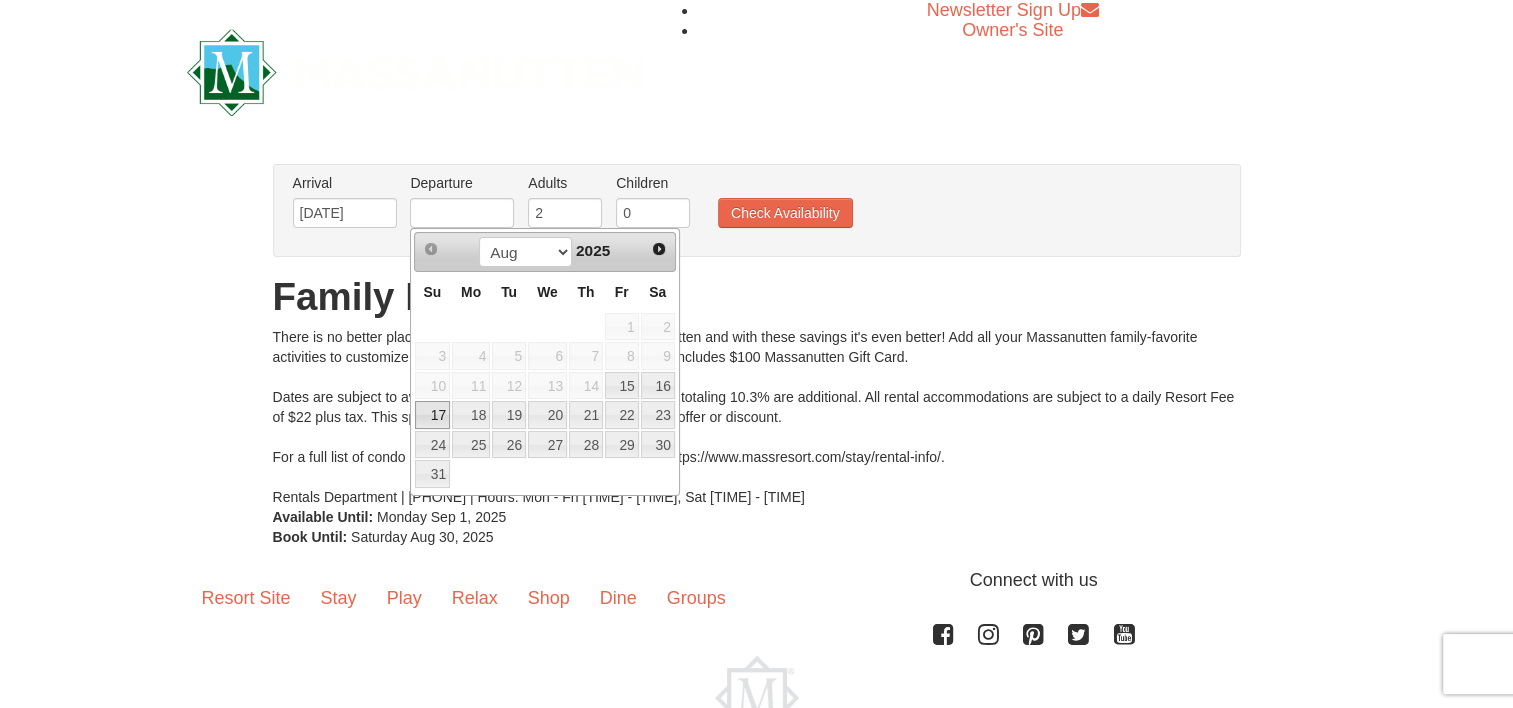 click on "17" at bounding box center [432, 415] 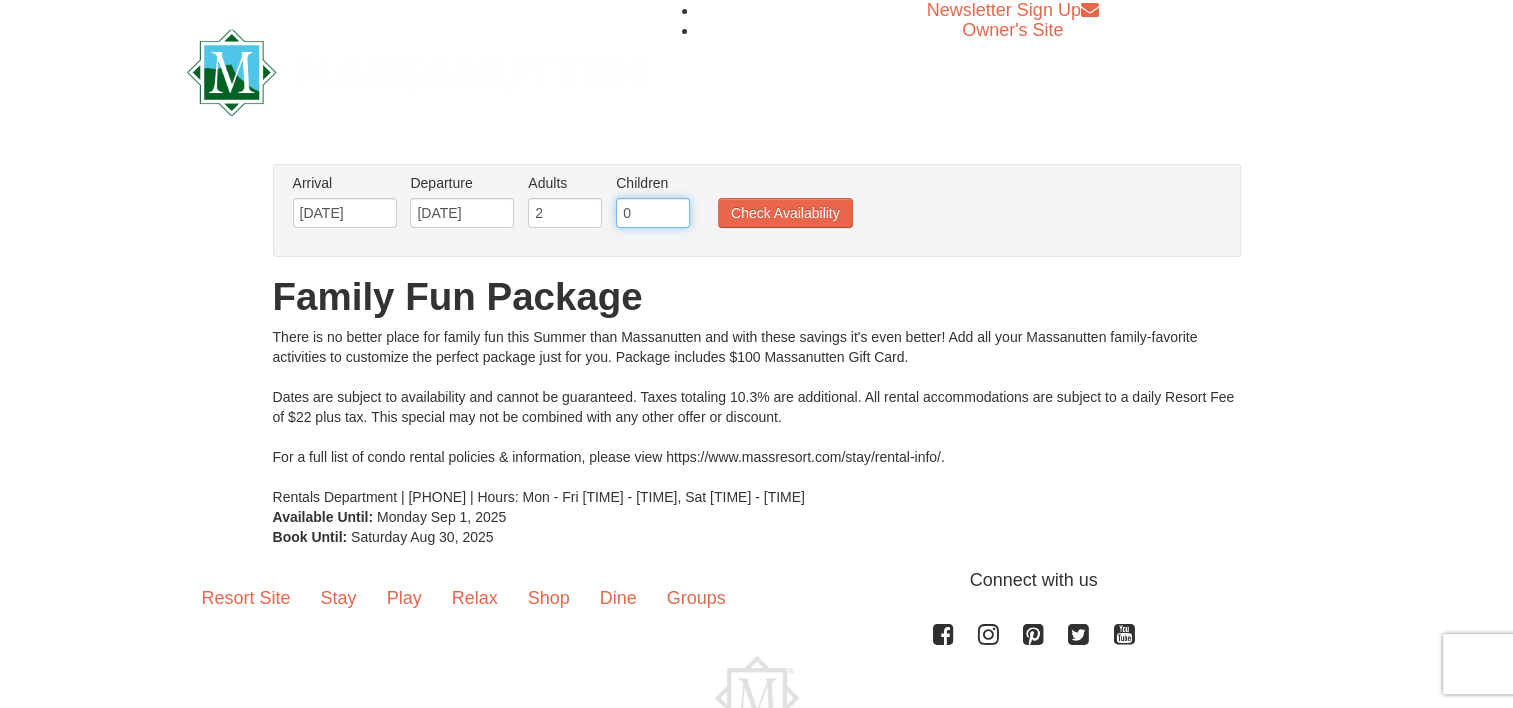 click on "0" at bounding box center [653, 213] 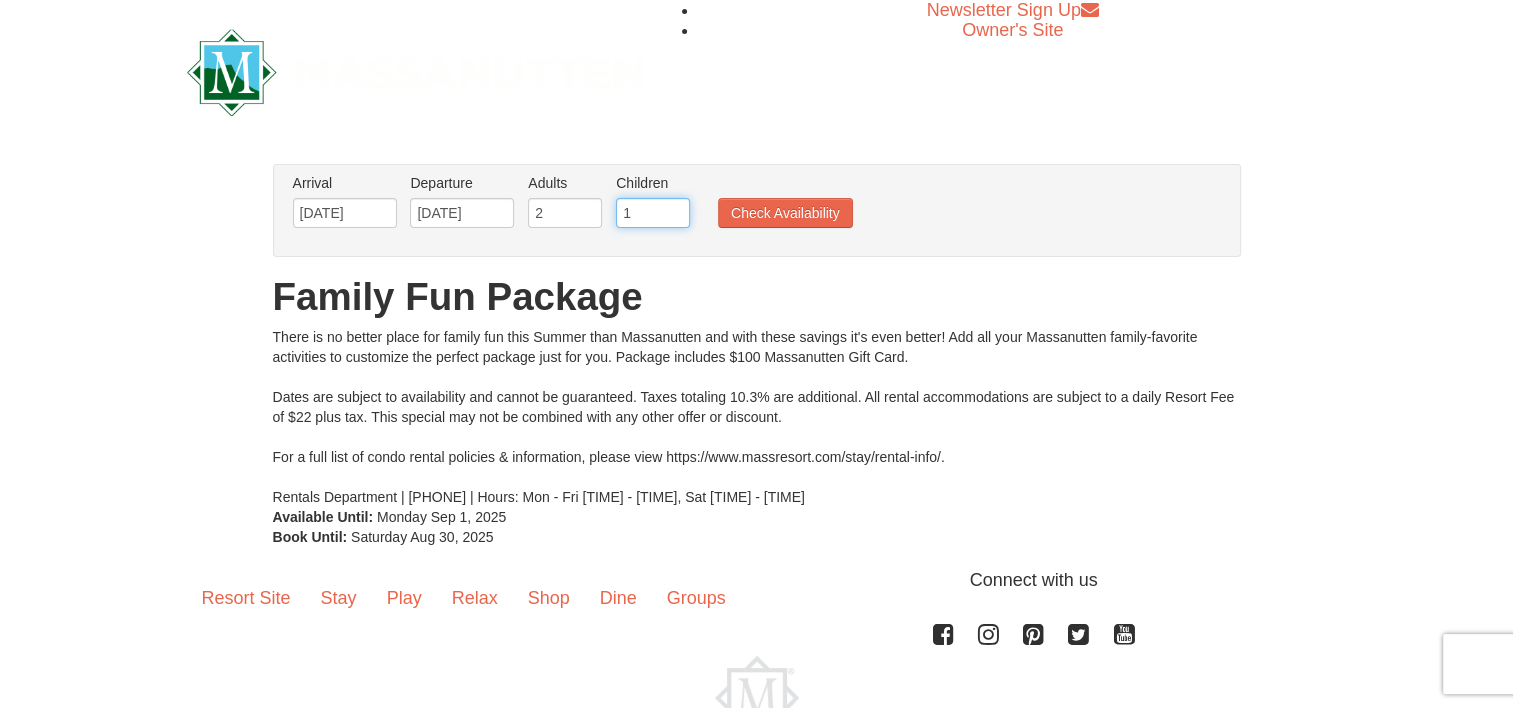 click on "1" at bounding box center (653, 213) 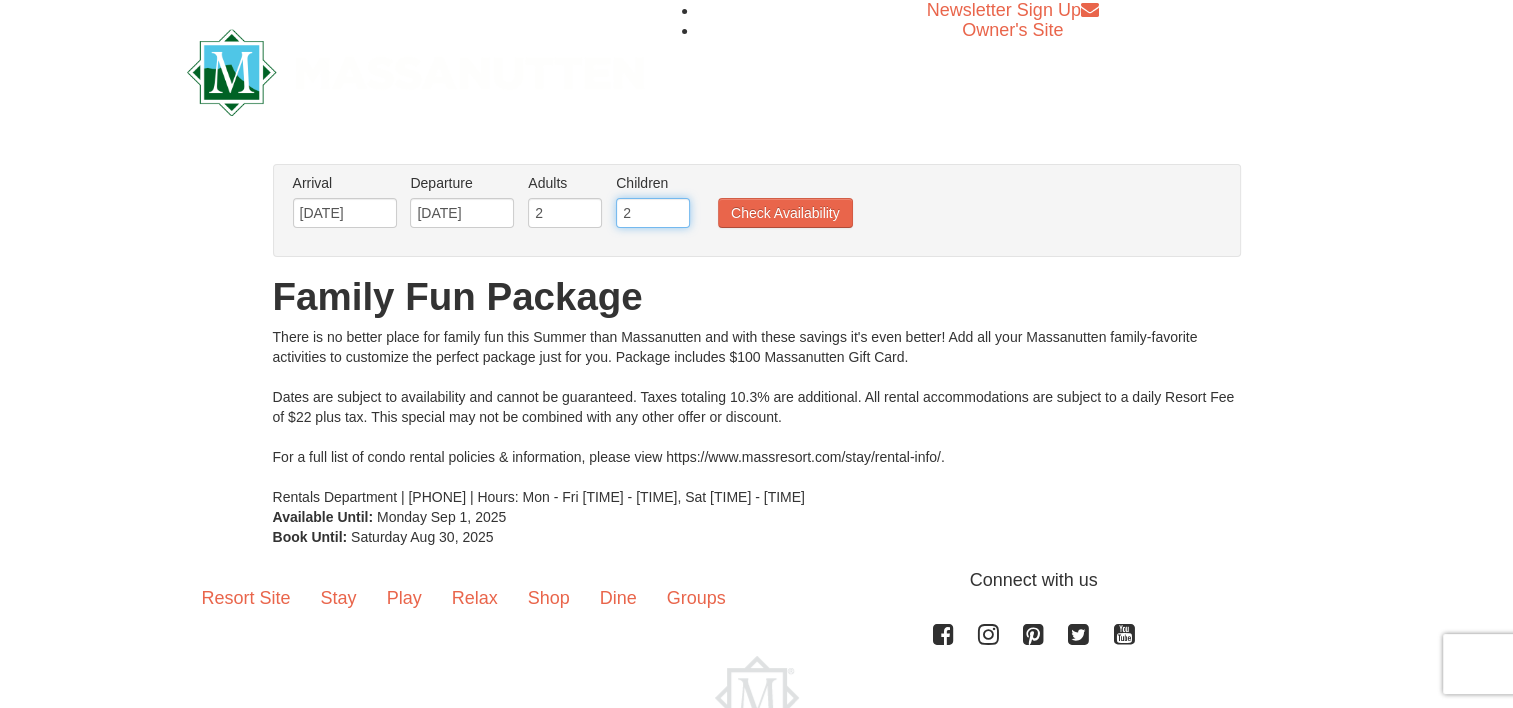 type on "2" 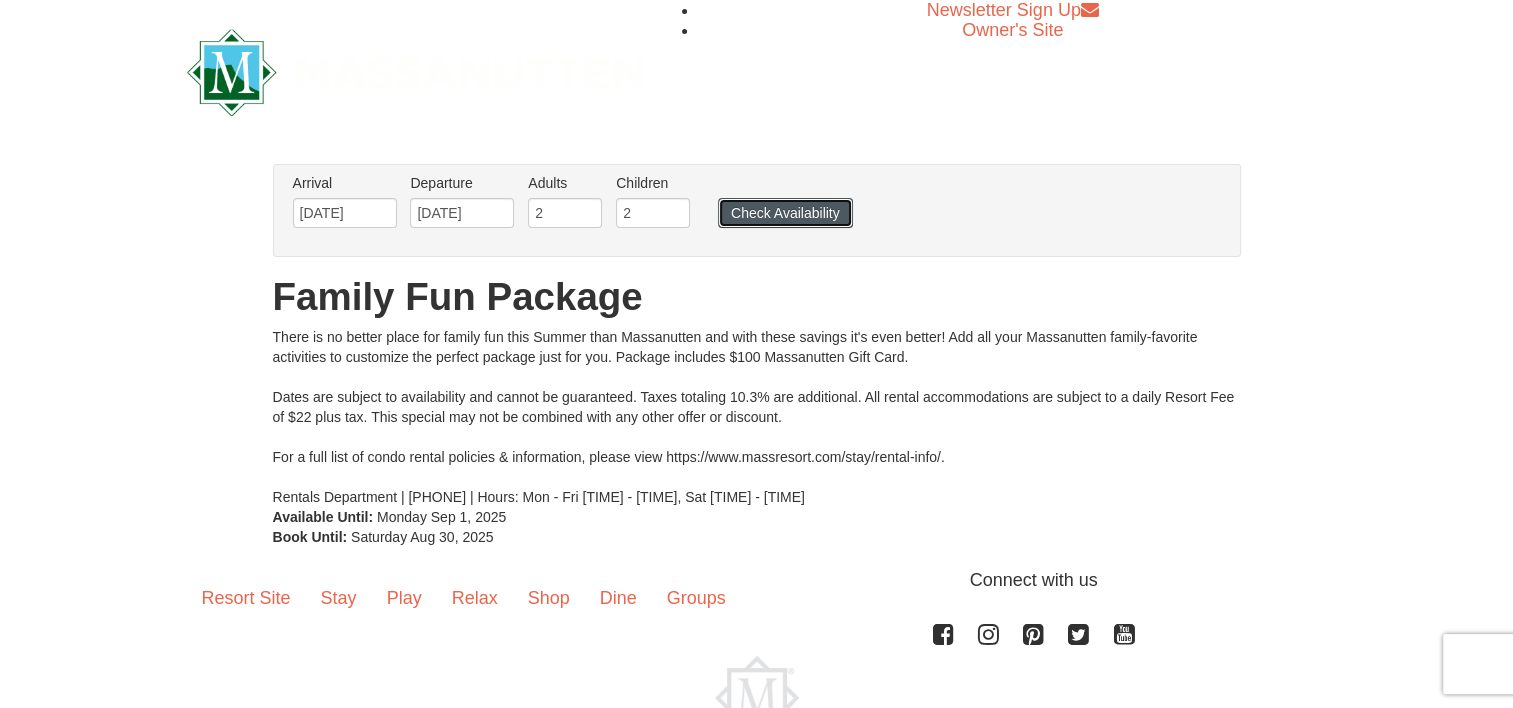 click on "Check Availability" at bounding box center (785, 213) 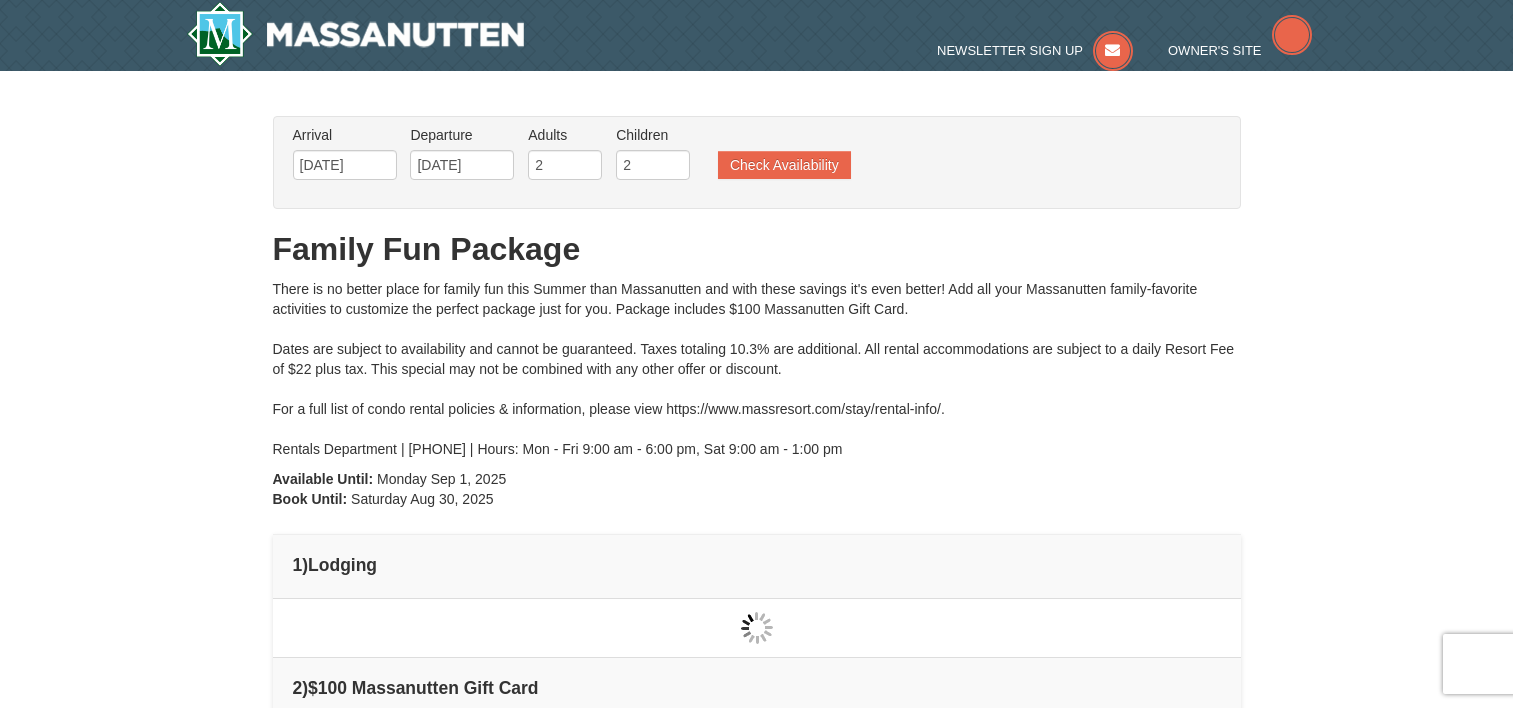 type on "[DATE]" 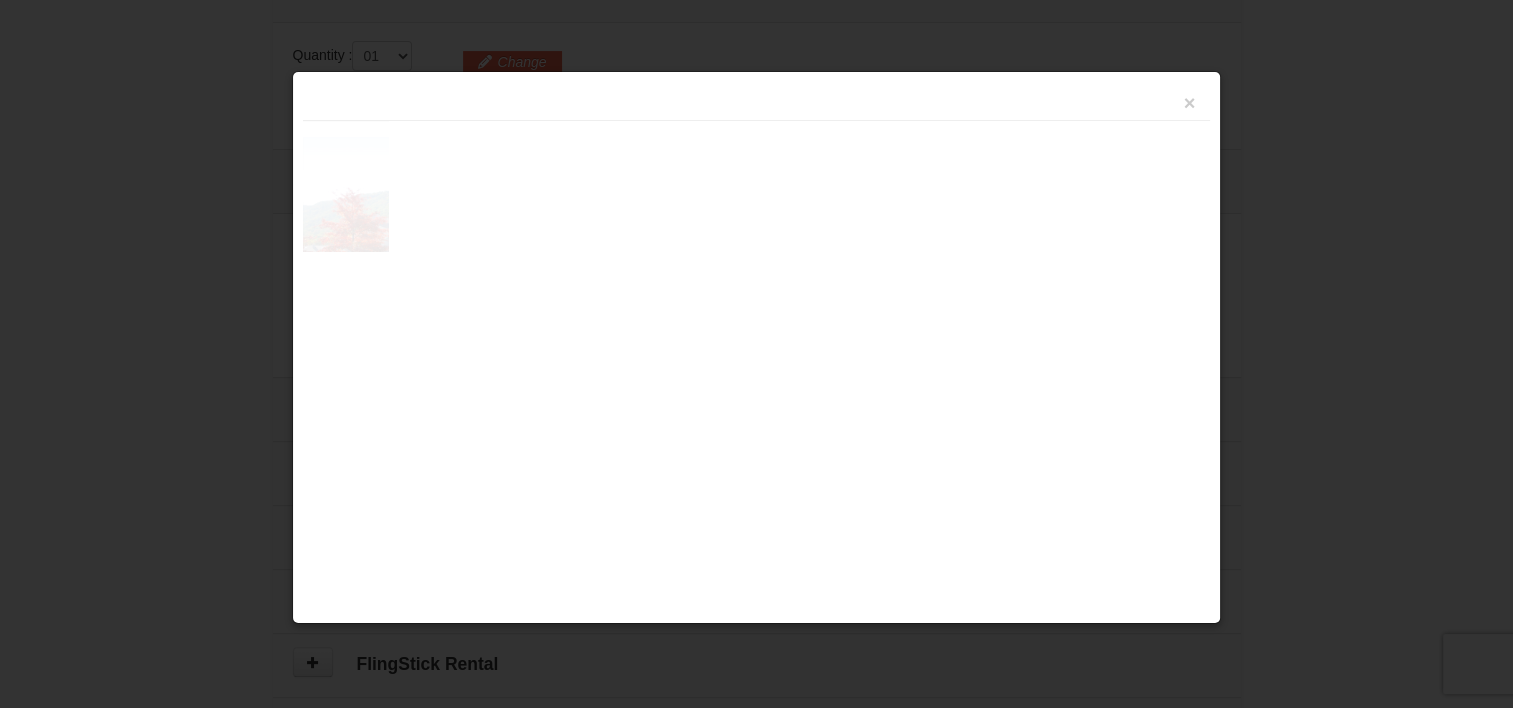 scroll, scrollTop: 601, scrollLeft: 0, axis: vertical 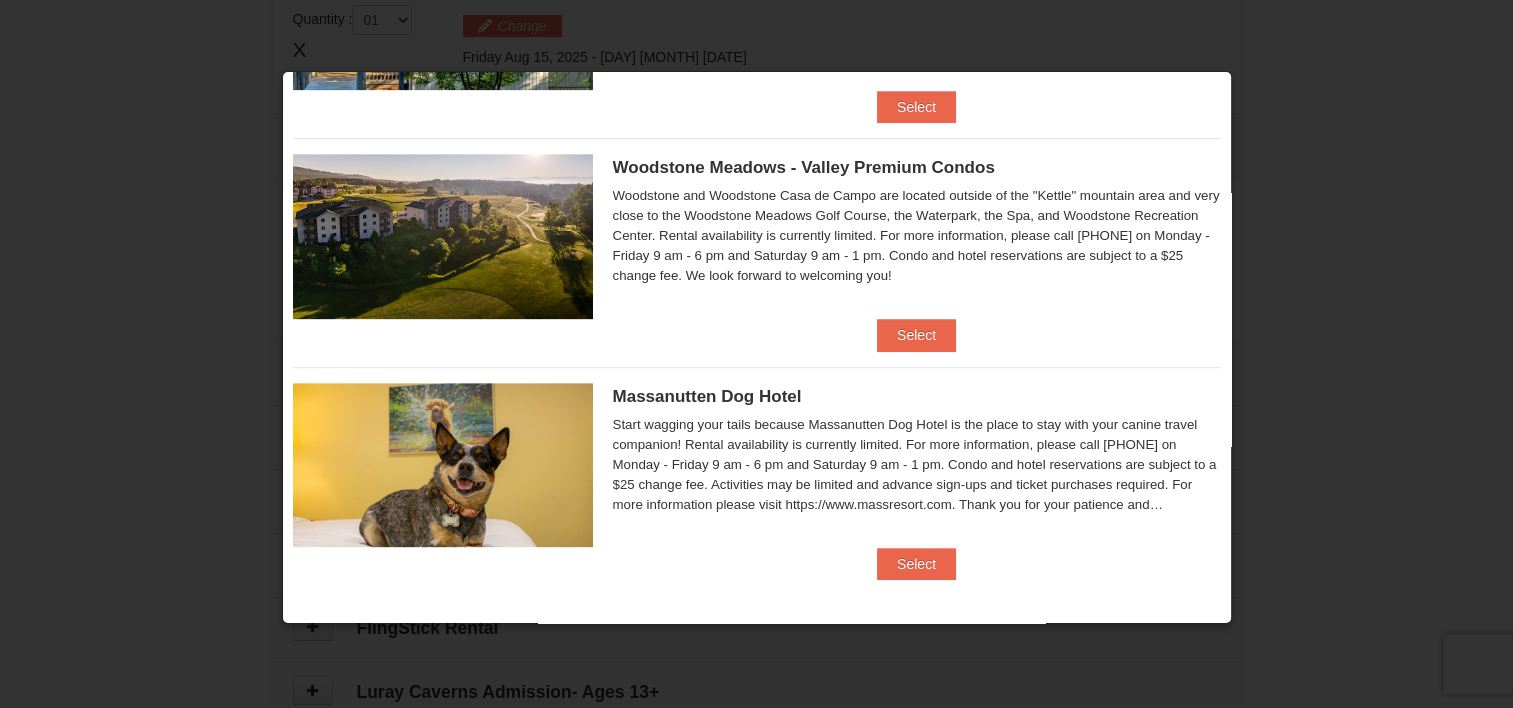 click at bounding box center [756, 354] 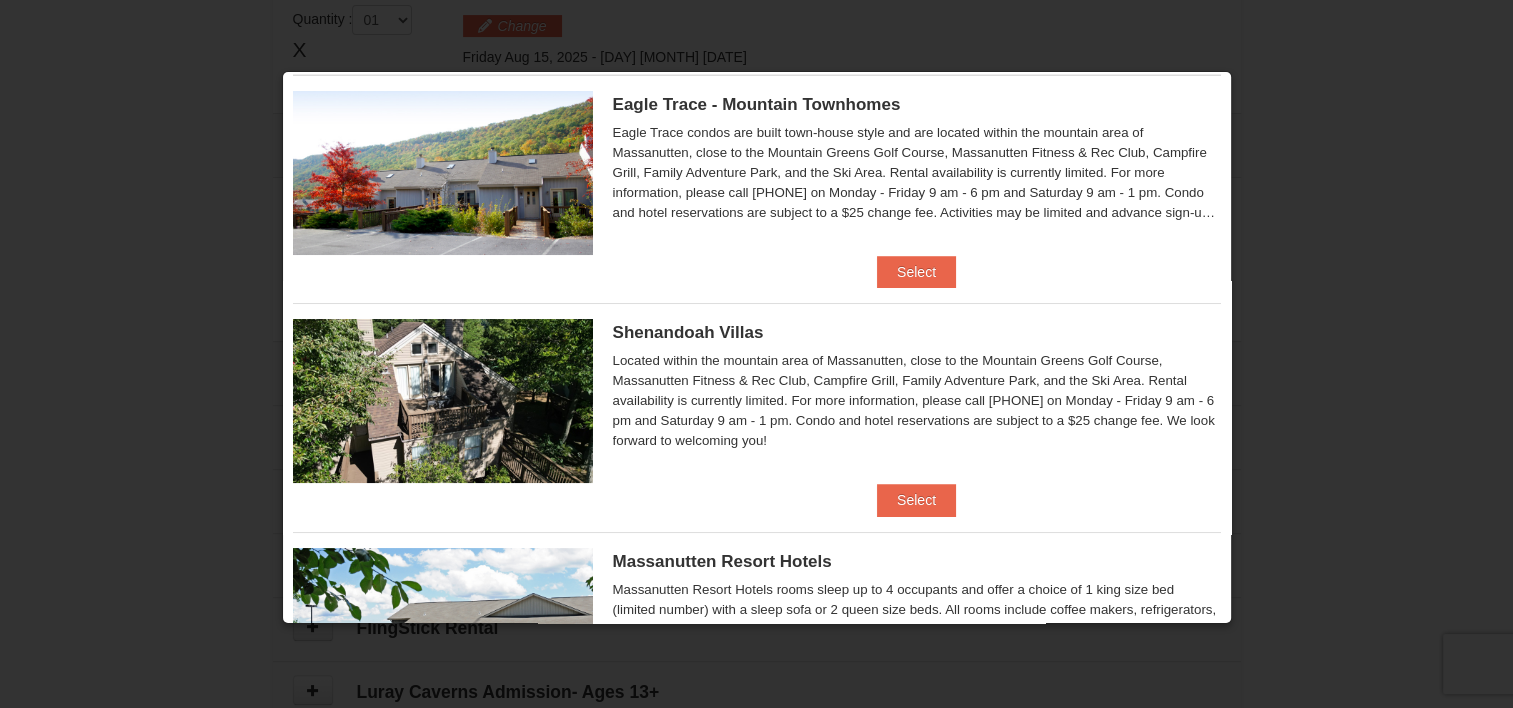 scroll, scrollTop: 0, scrollLeft: 0, axis: both 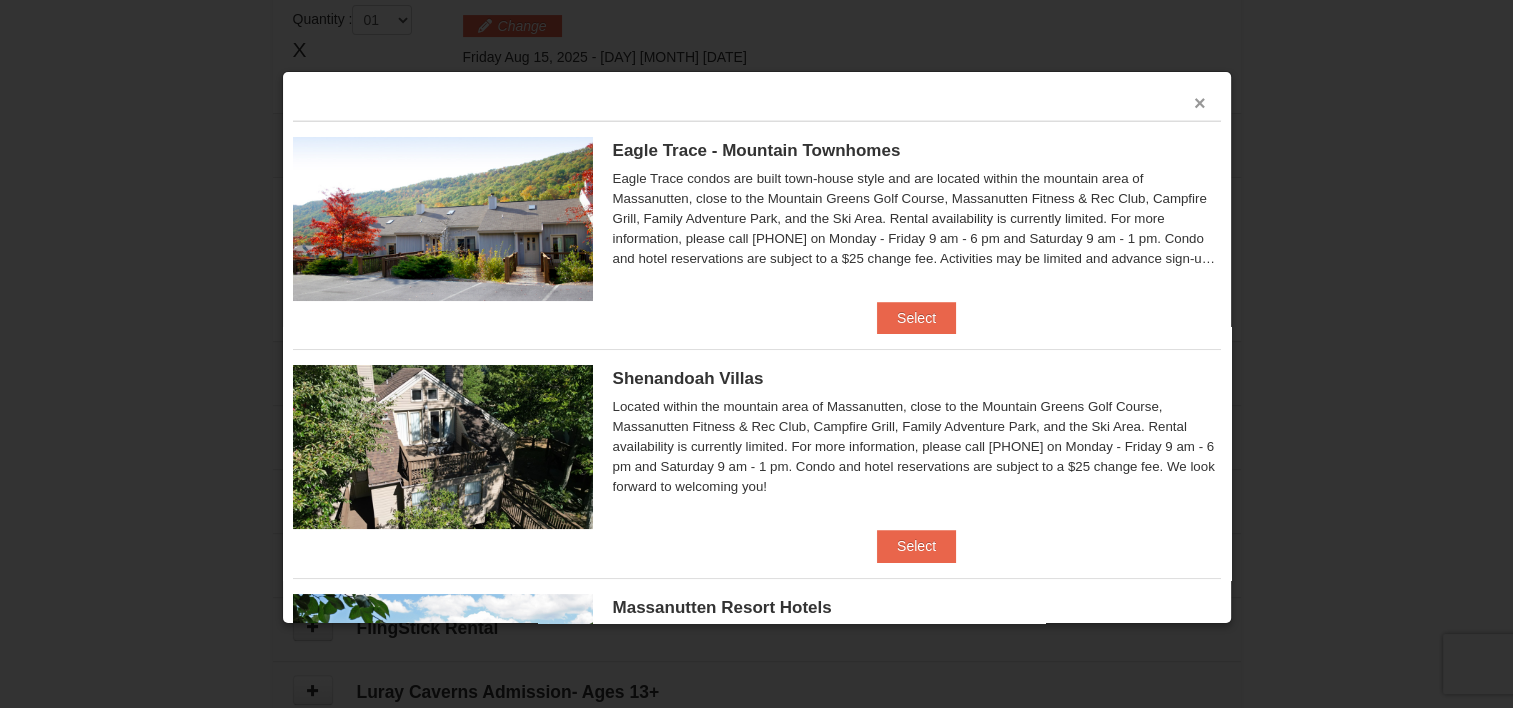 click on "×" at bounding box center (1200, 103) 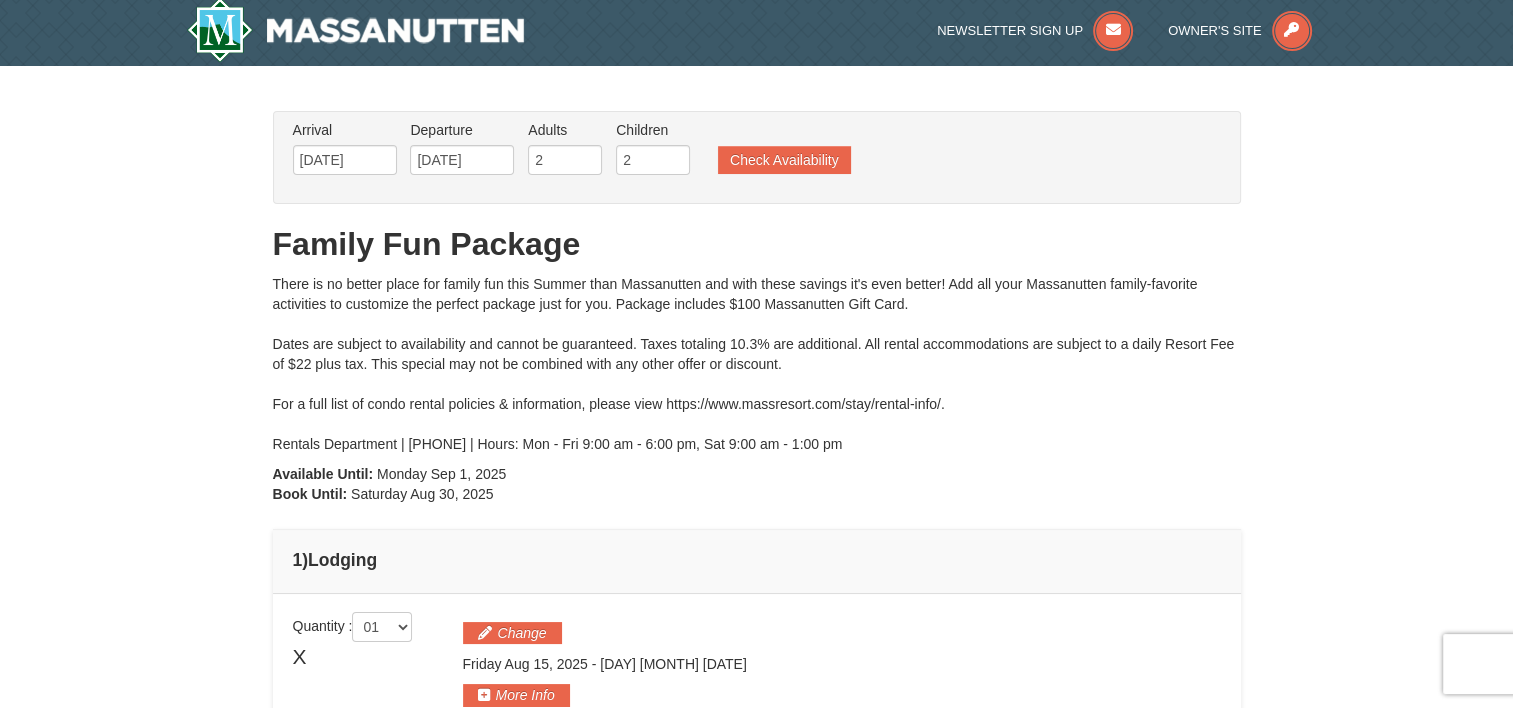 scroll, scrollTop: 0, scrollLeft: 0, axis: both 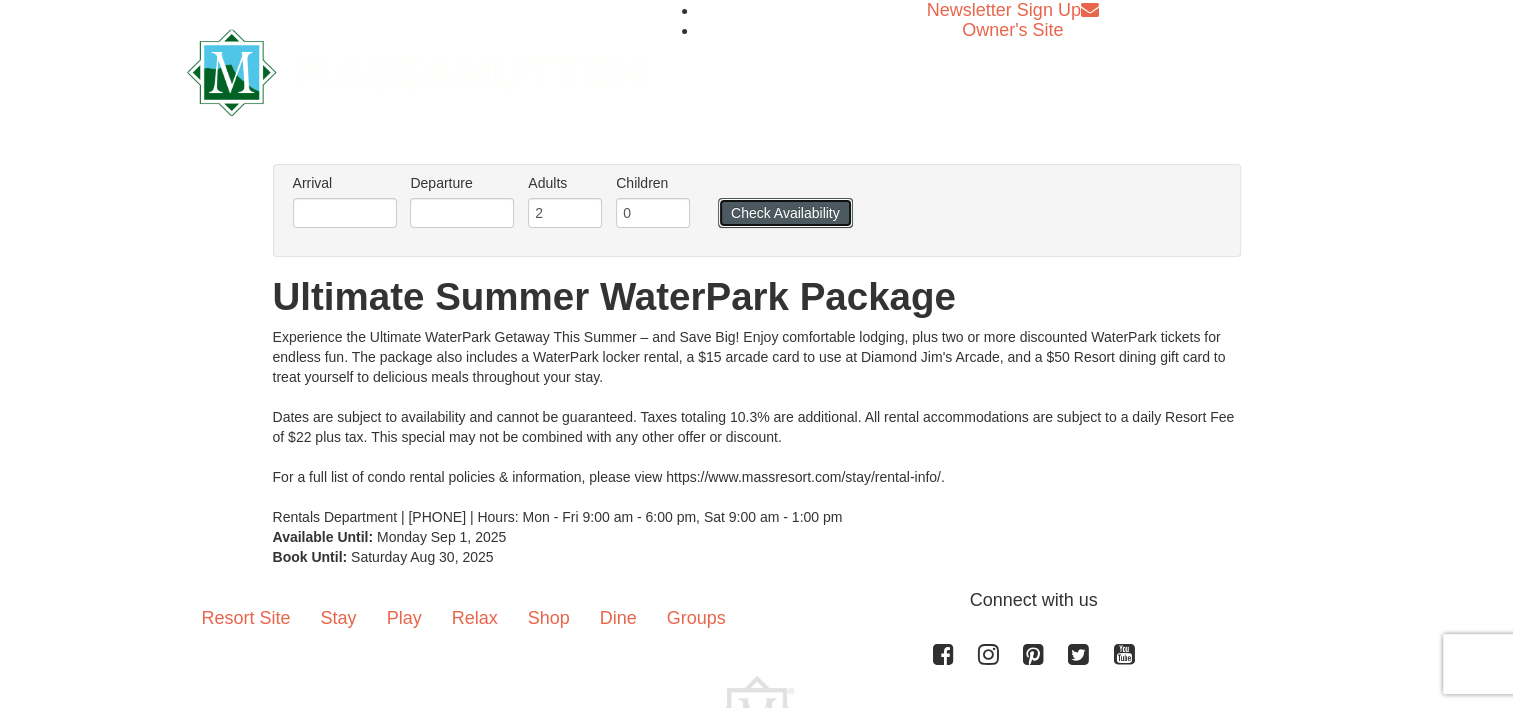 click on "Check Availability" at bounding box center (785, 213) 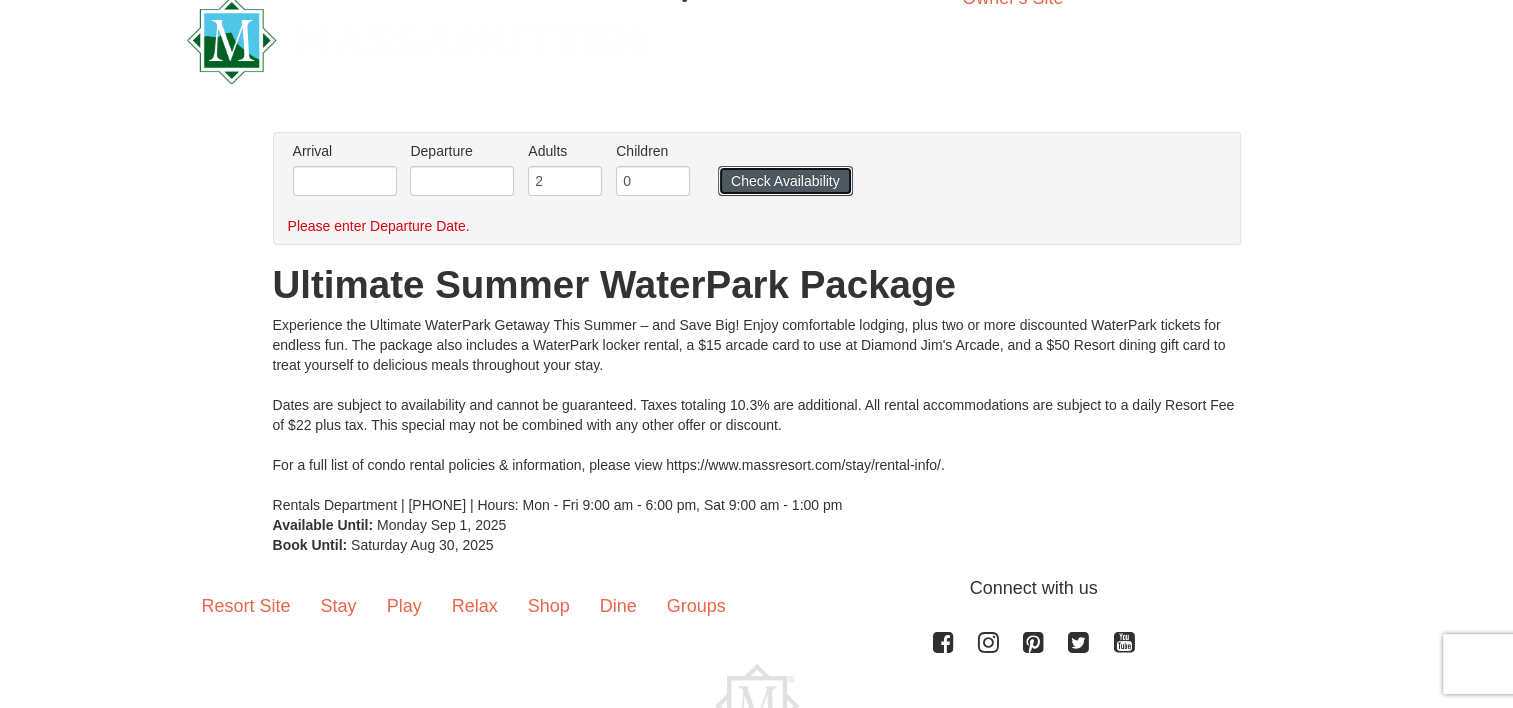 scroll, scrollTop: 16, scrollLeft: 0, axis: vertical 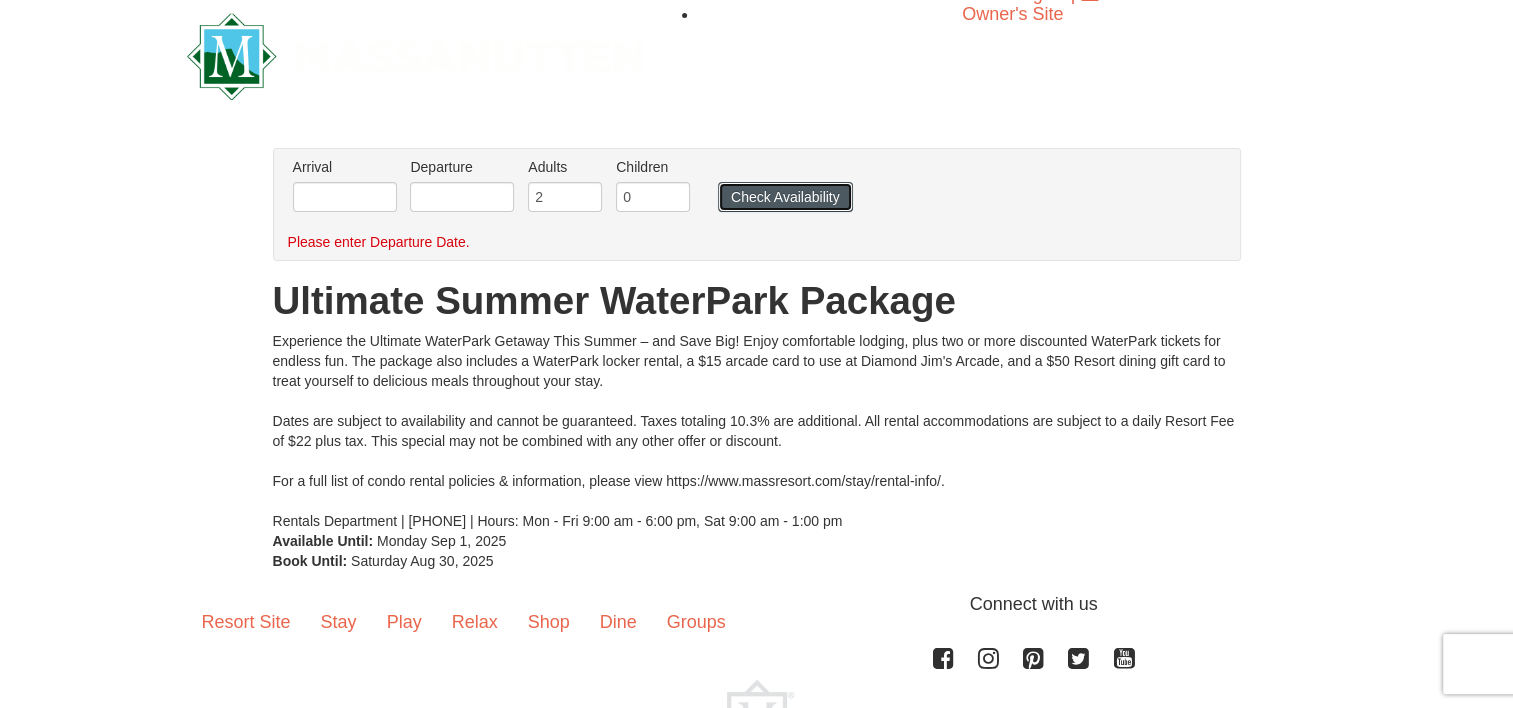 click on "Check Availability" at bounding box center [785, 197] 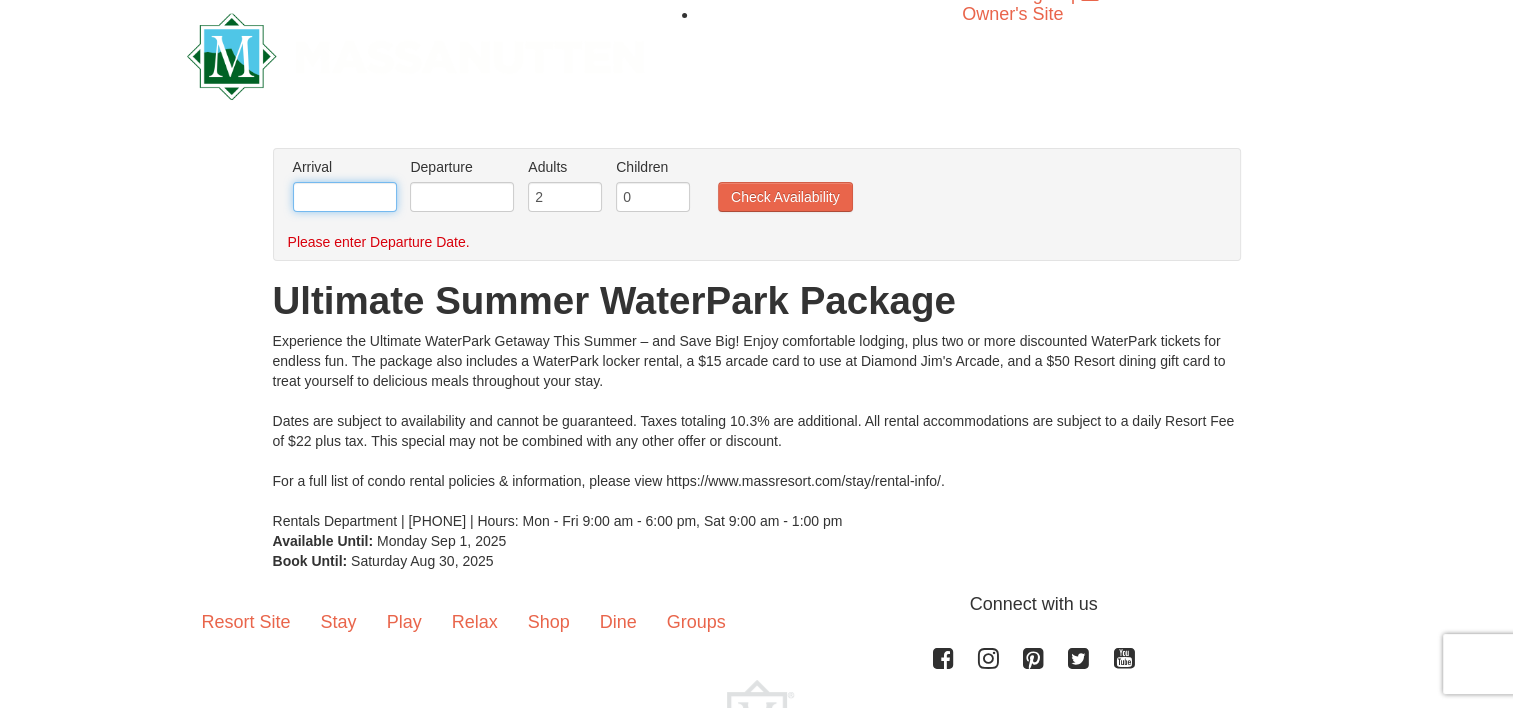 click at bounding box center [345, 197] 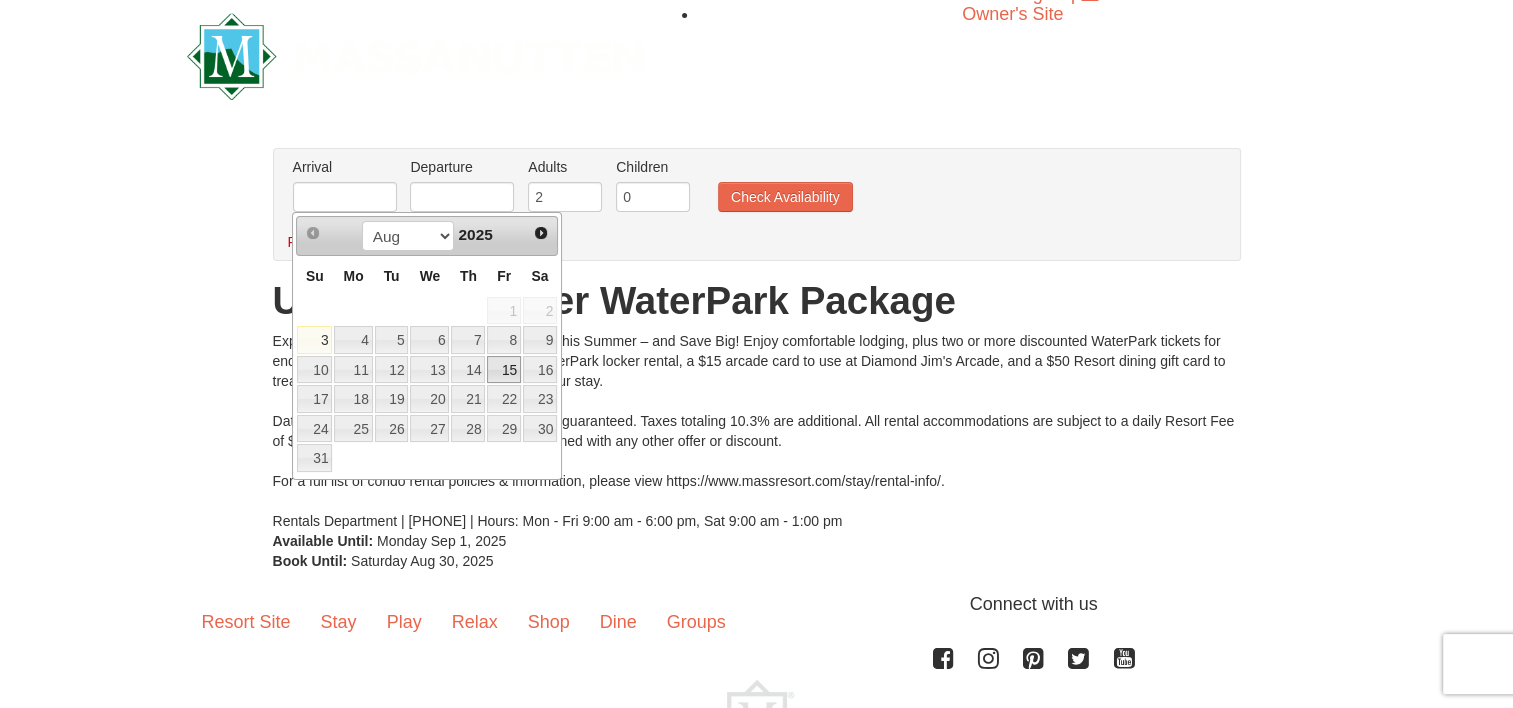 click on "15" at bounding box center [504, 370] 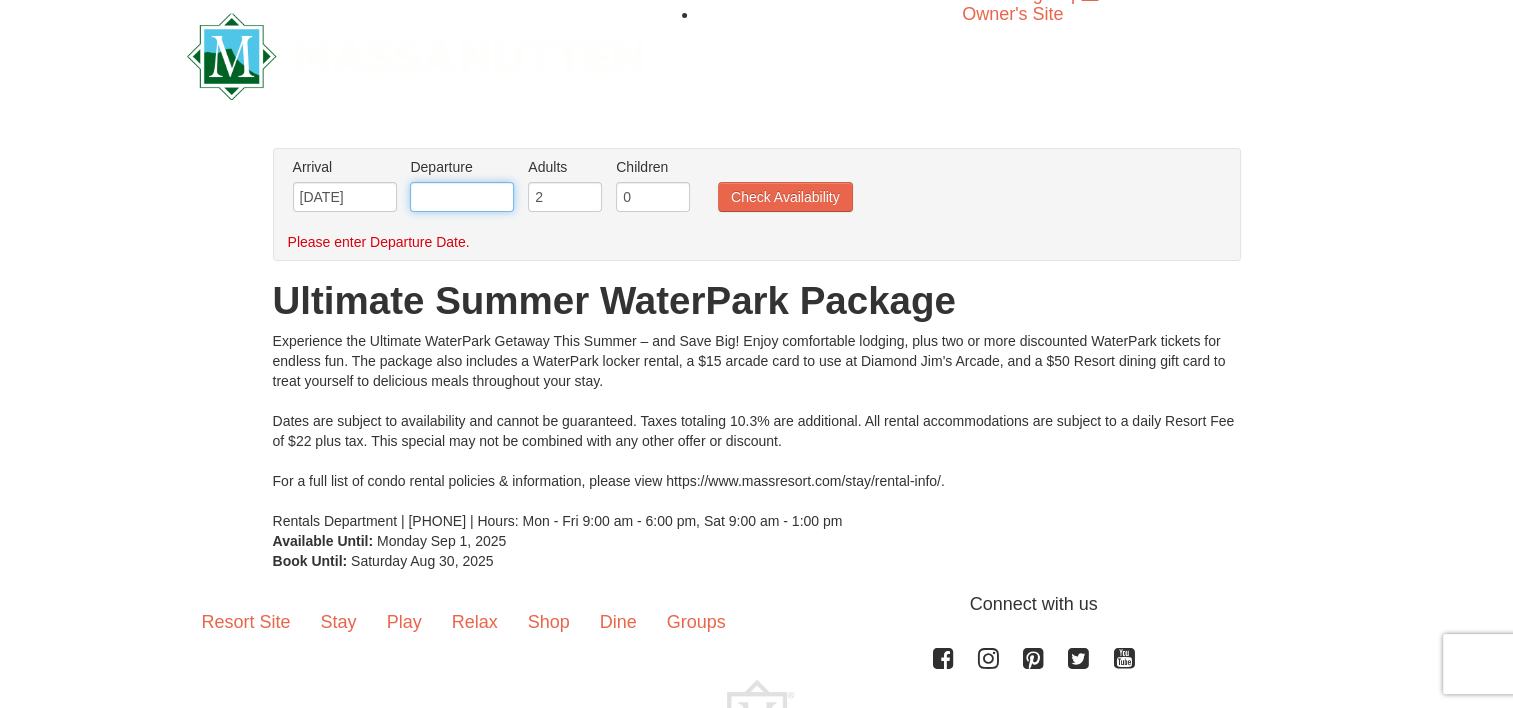 click at bounding box center (462, 197) 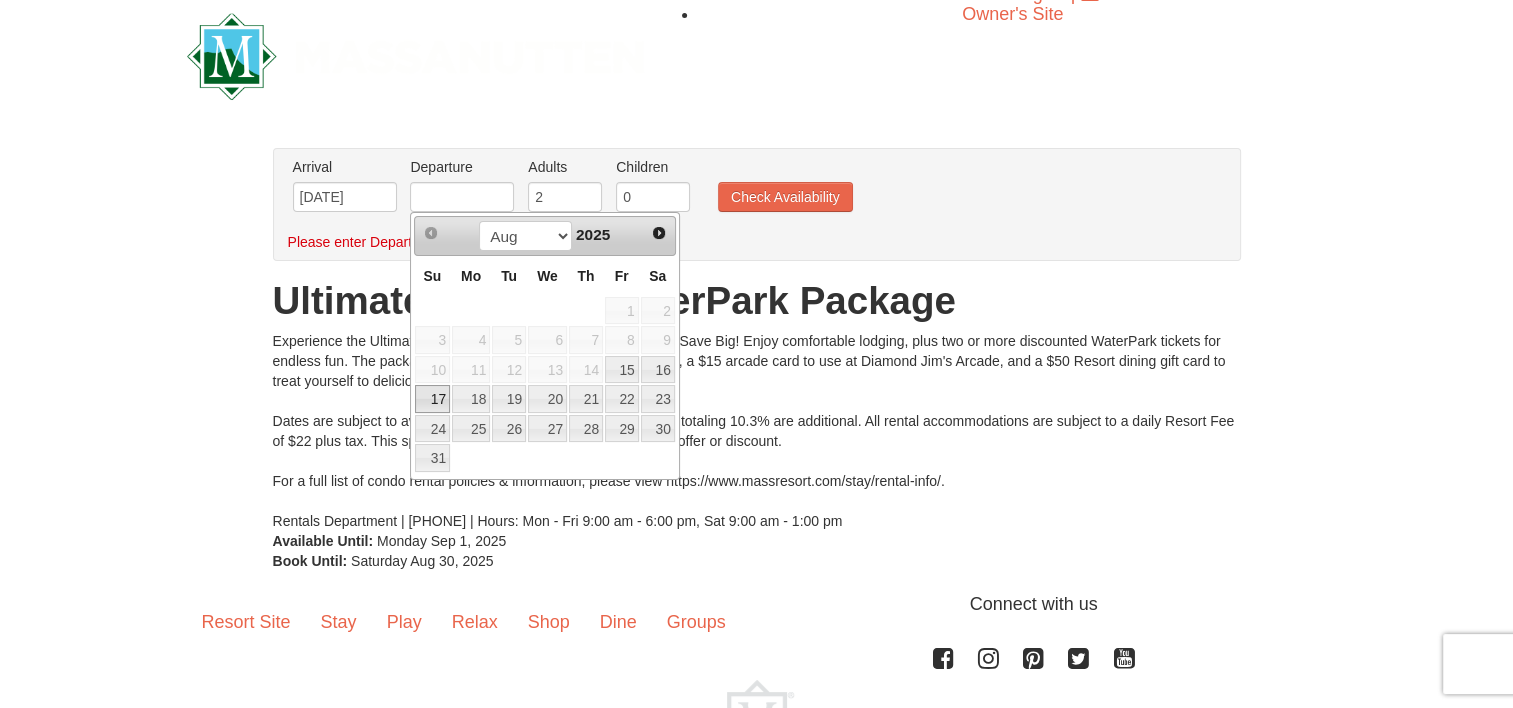 click on "17" at bounding box center [432, 399] 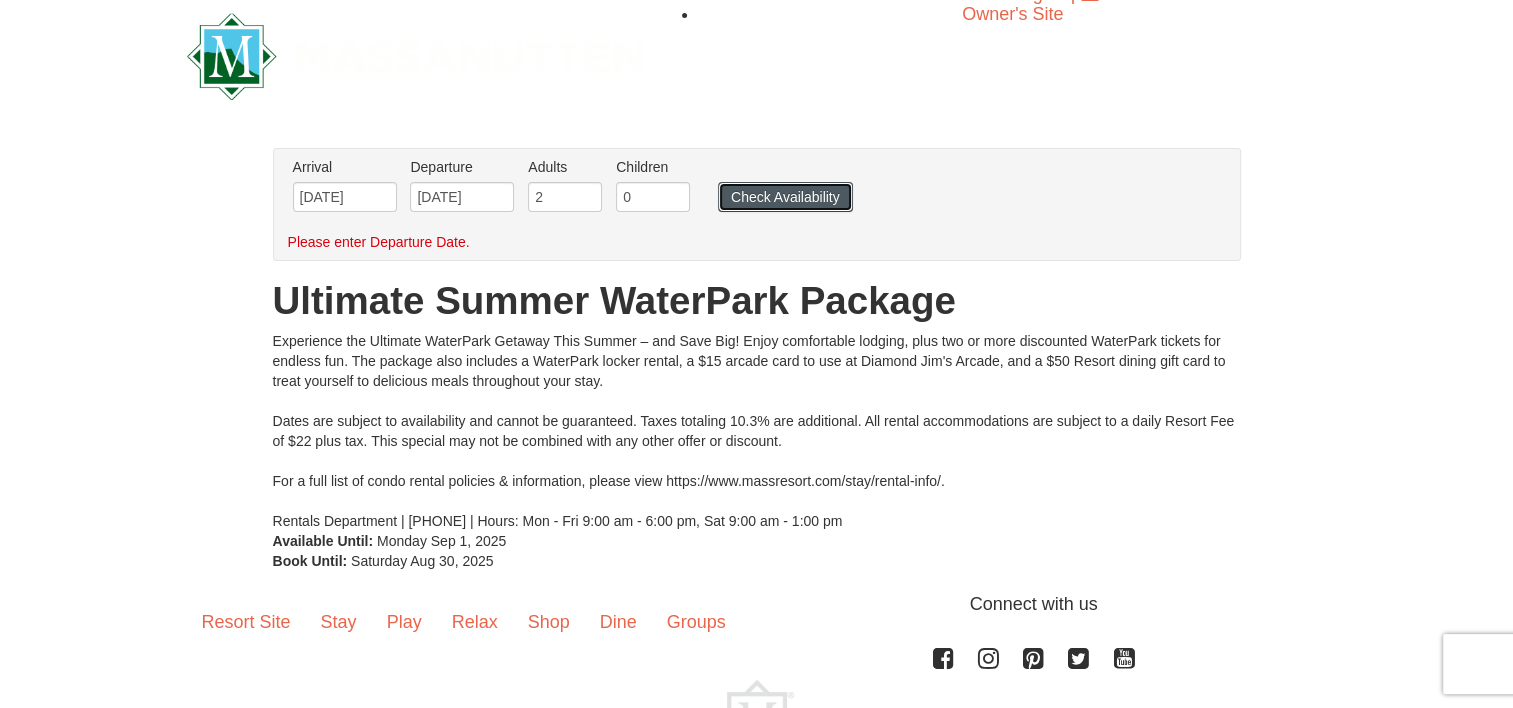 click on "Check Availability" at bounding box center (785, 197) 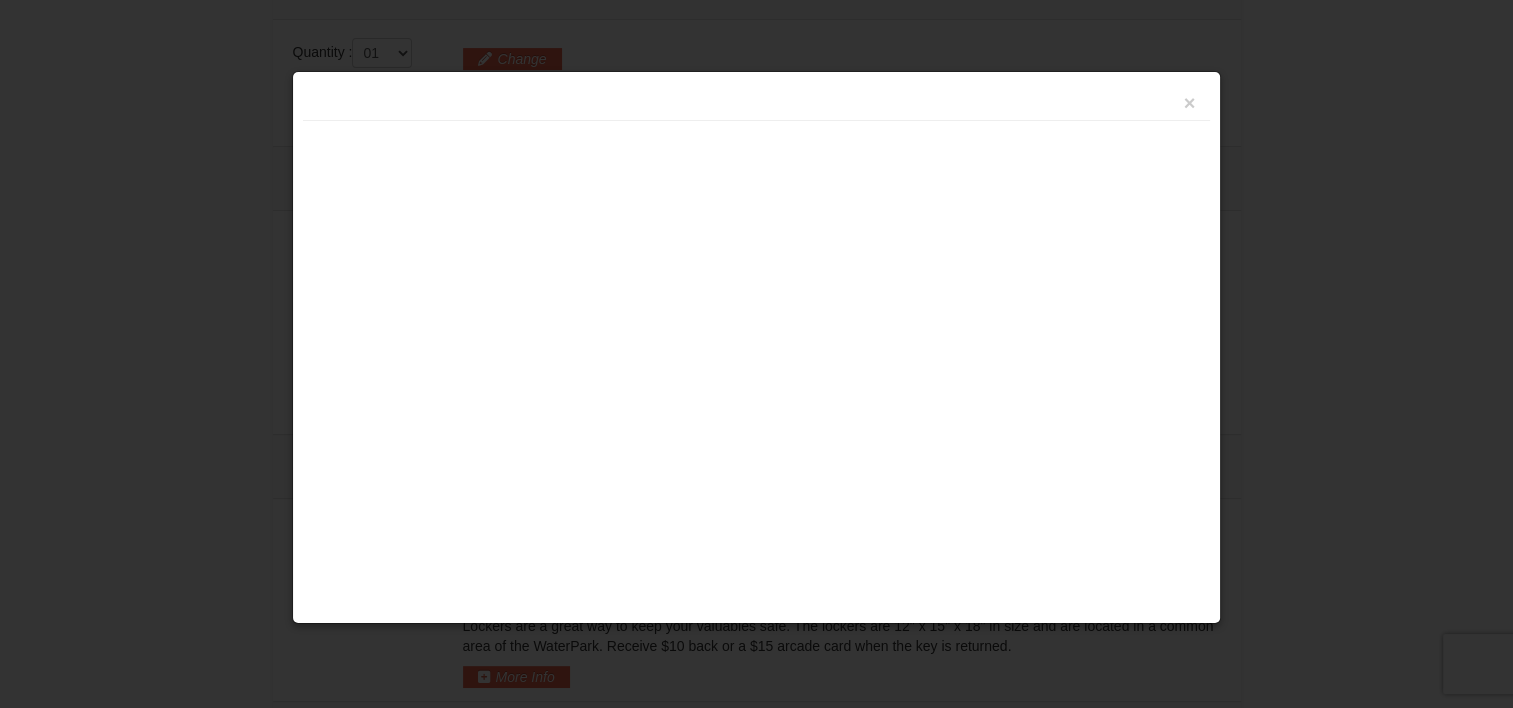 scroll, scrollTop: 631, scrollLeft: 0, axis: vertical 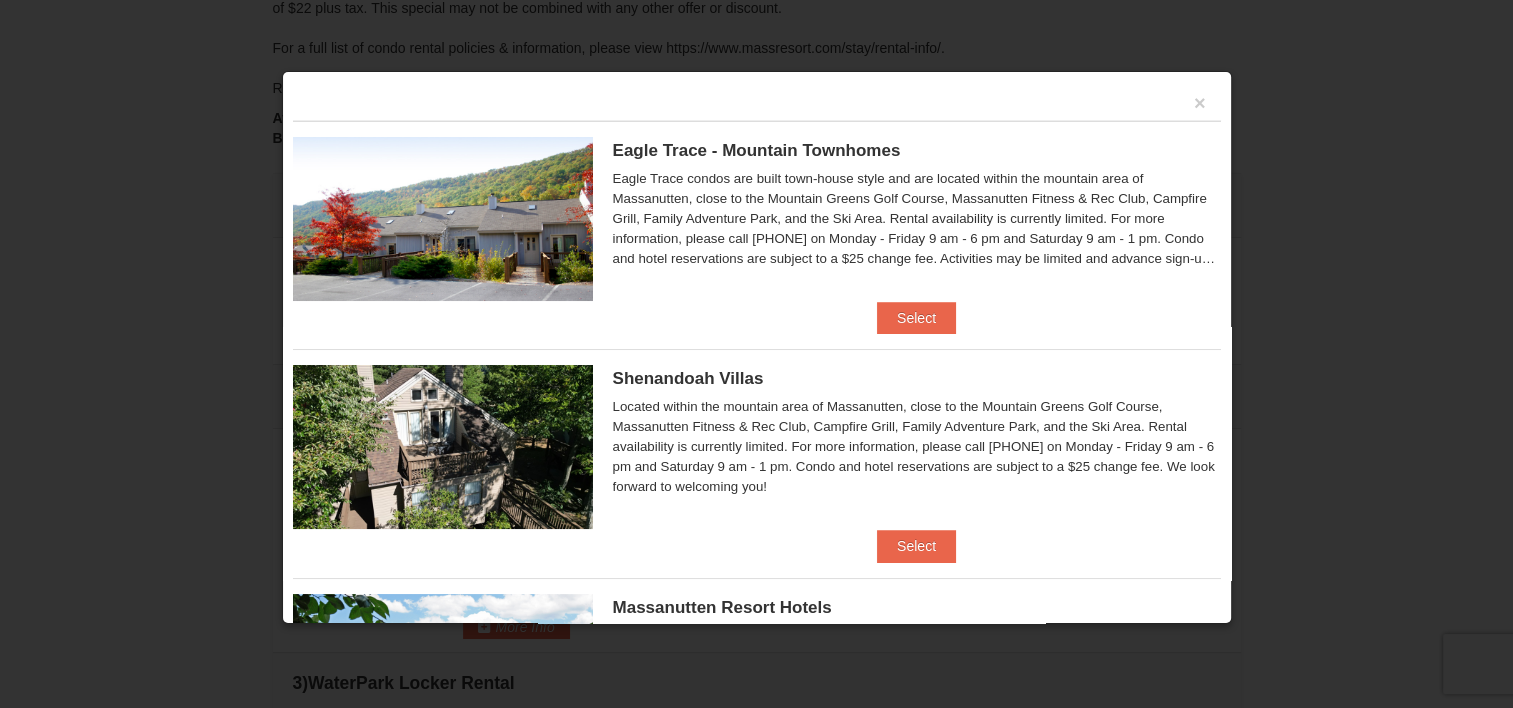 click on "Eagle Trace - Mountain Townhomes" at bounding box center [757, 150] 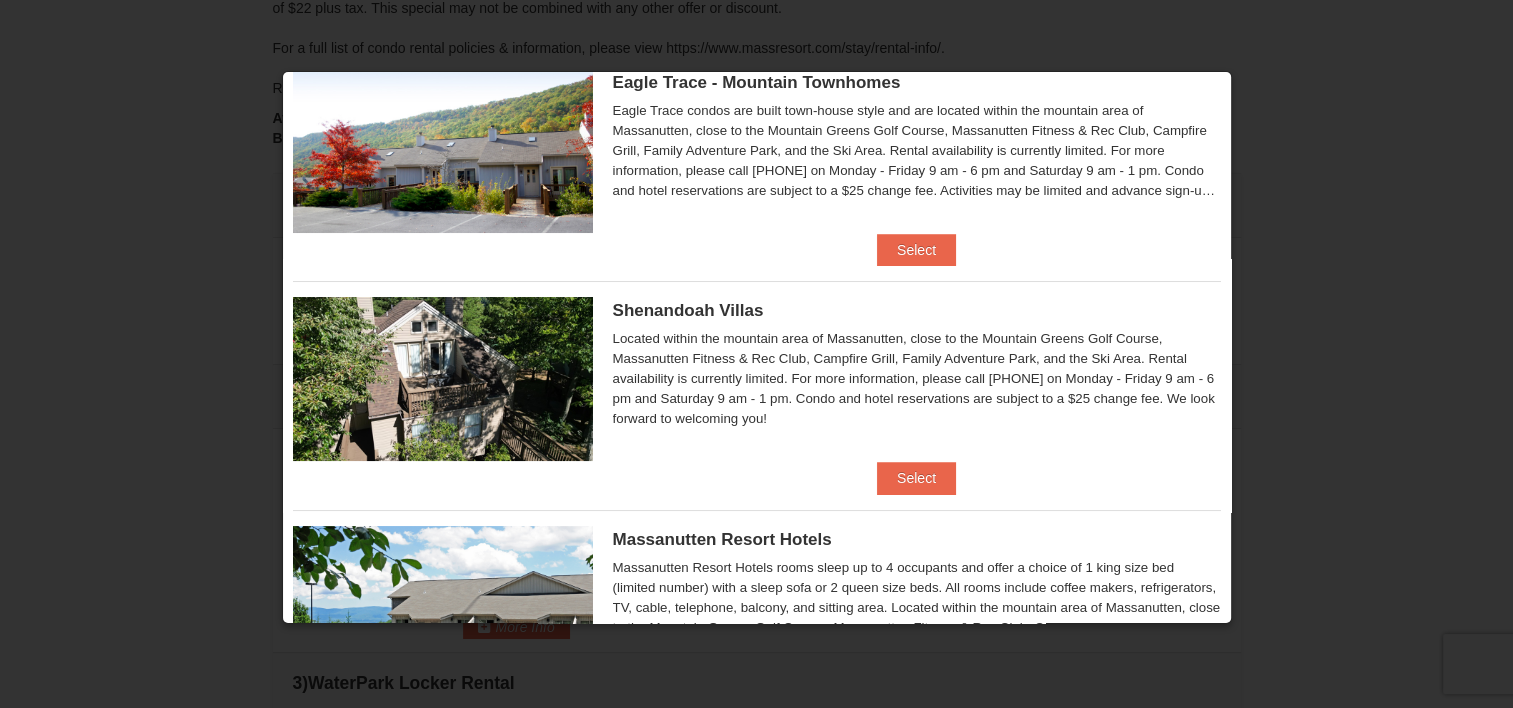 scroll, scrollTop: 74, scrollLeft: 0, axis: vertical 